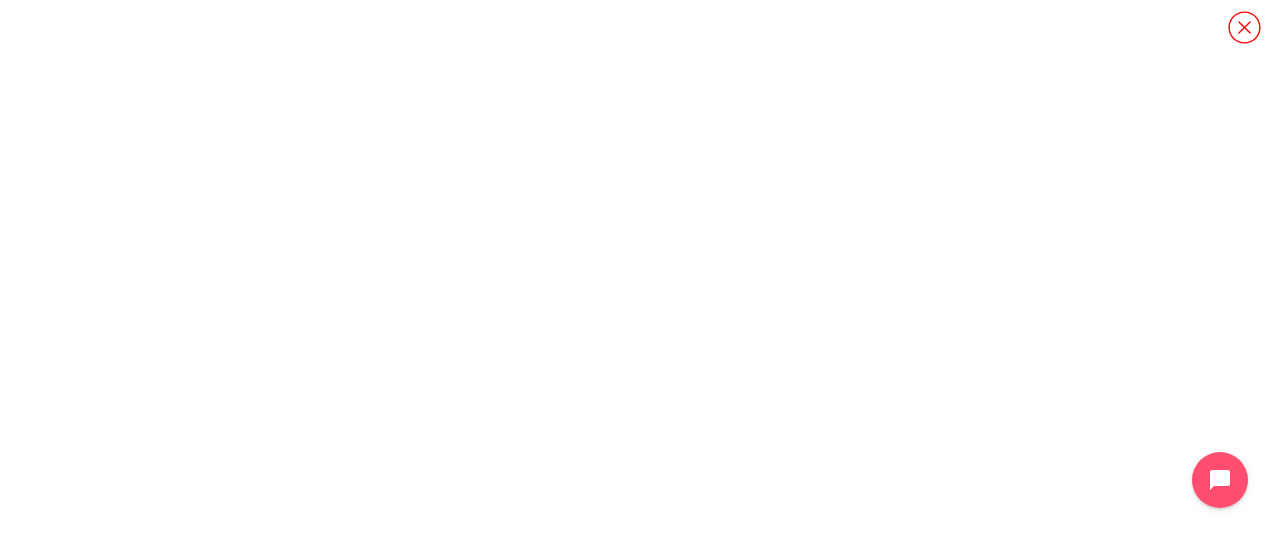 scroll, scrollTop: 0, scrollLeft: 0, axis: both 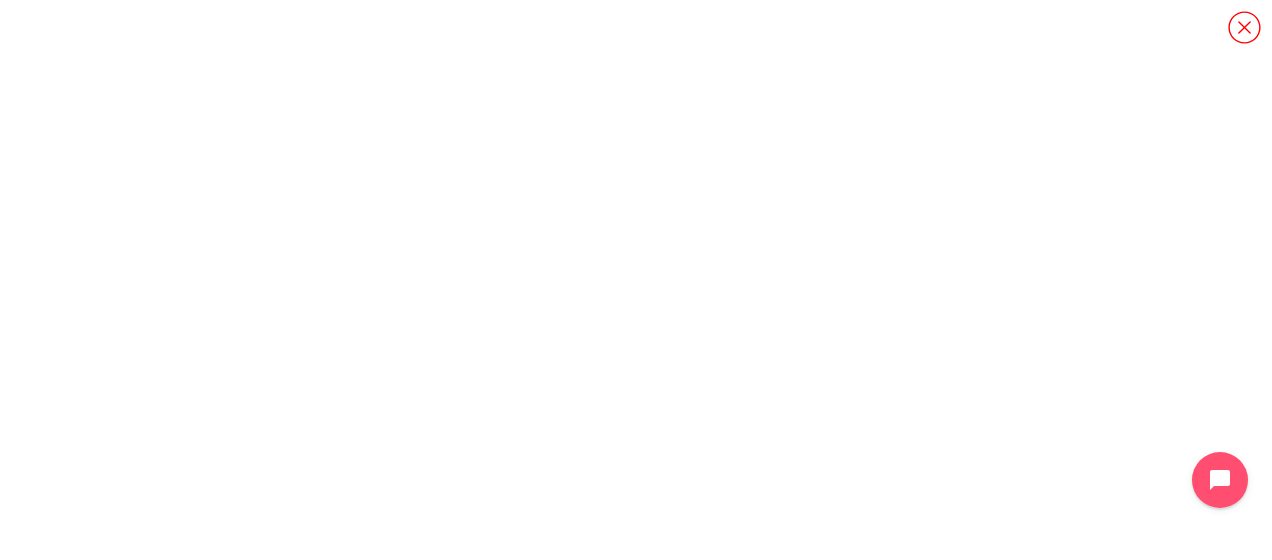 click 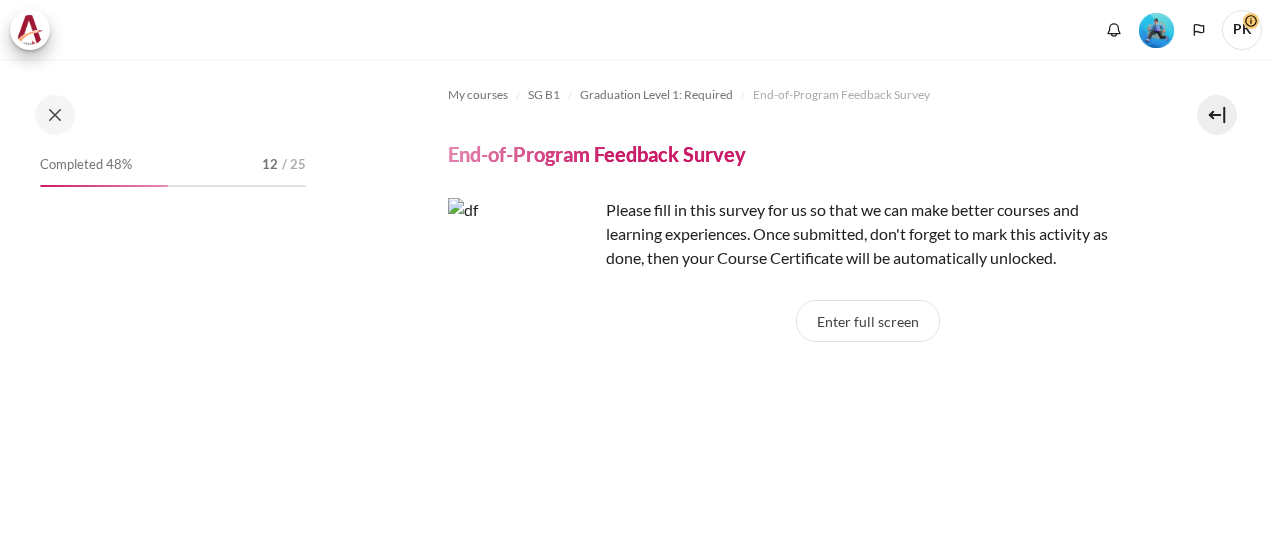 scroll, scrollTop: 0, scrollLeft: 0, axis: both 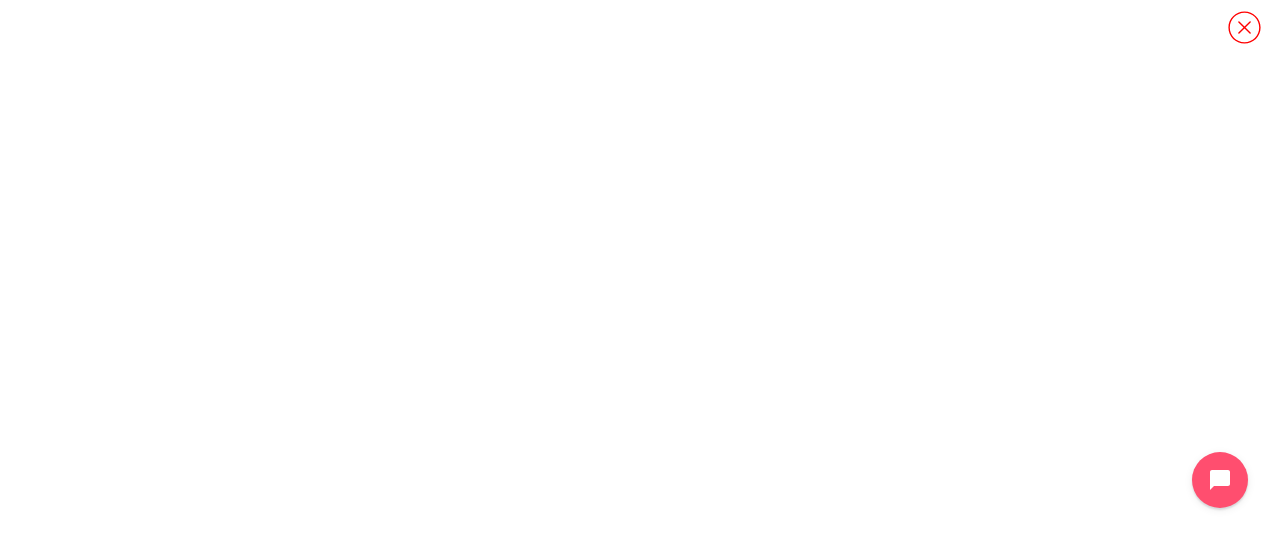 click 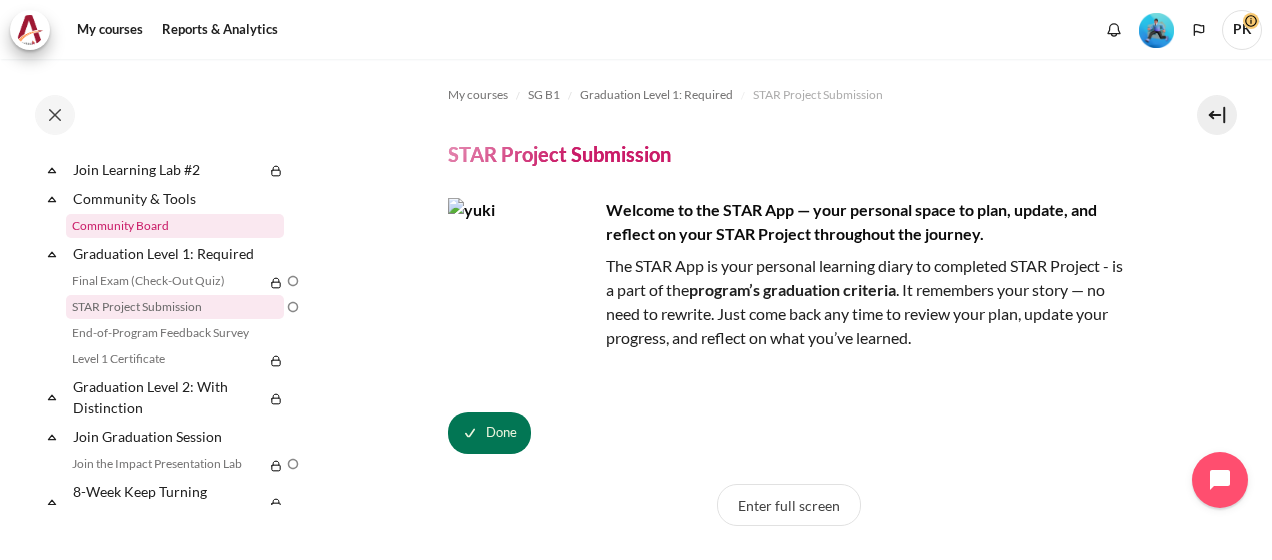 click on "Community Board" at bounding box center [175, 226] 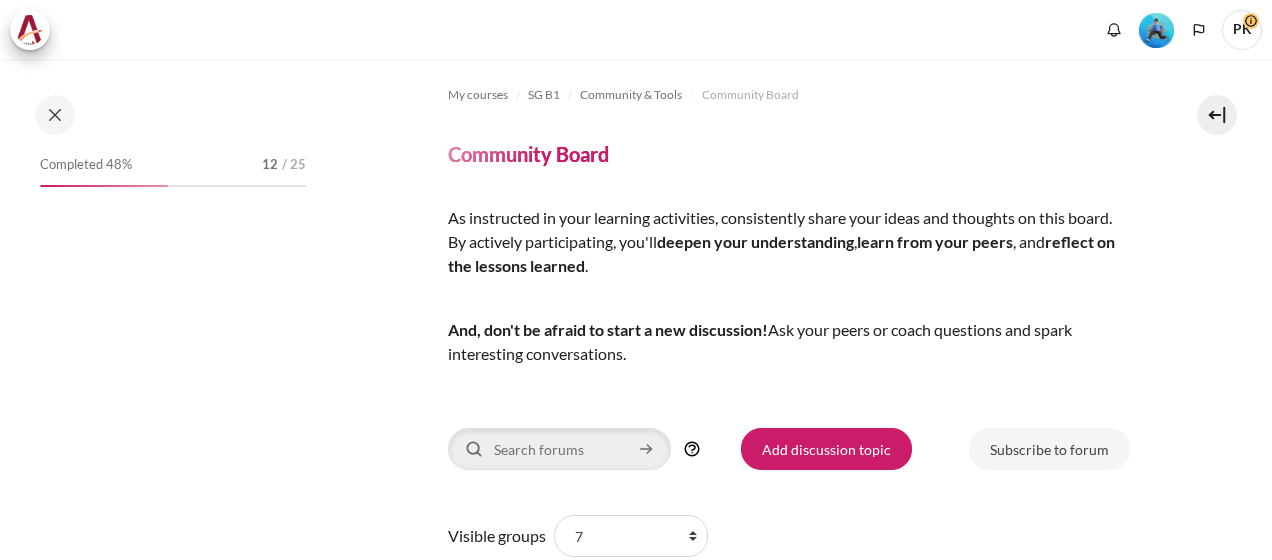 scroll, scrollTop: 0, scrollLeft: 0, axis: both 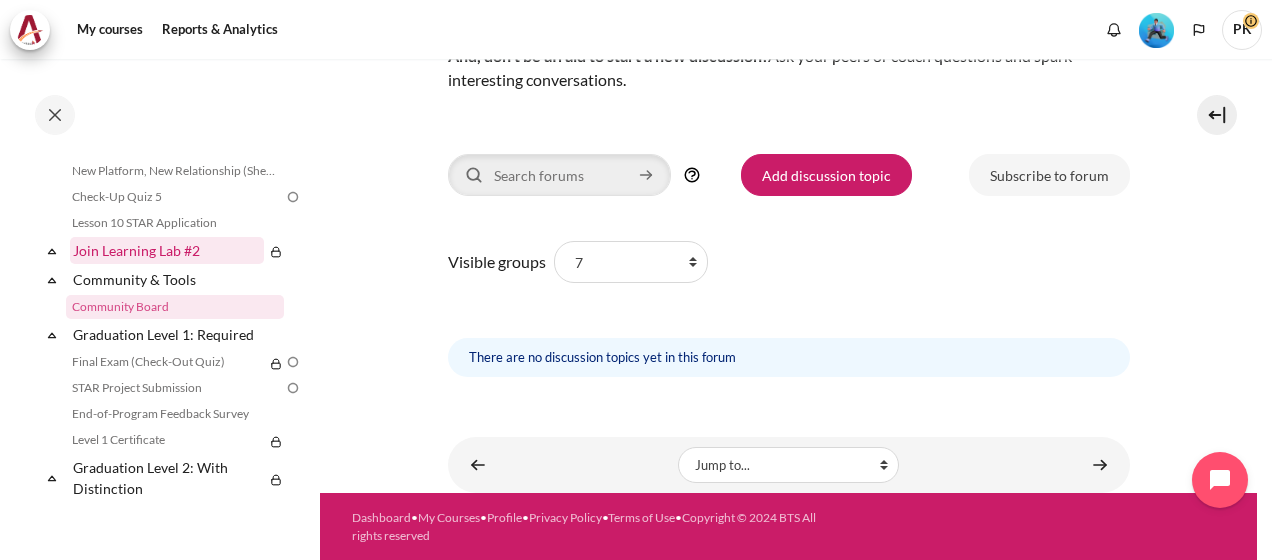 click on "Join Learning Lab #2" at bounding box center (167, 250) 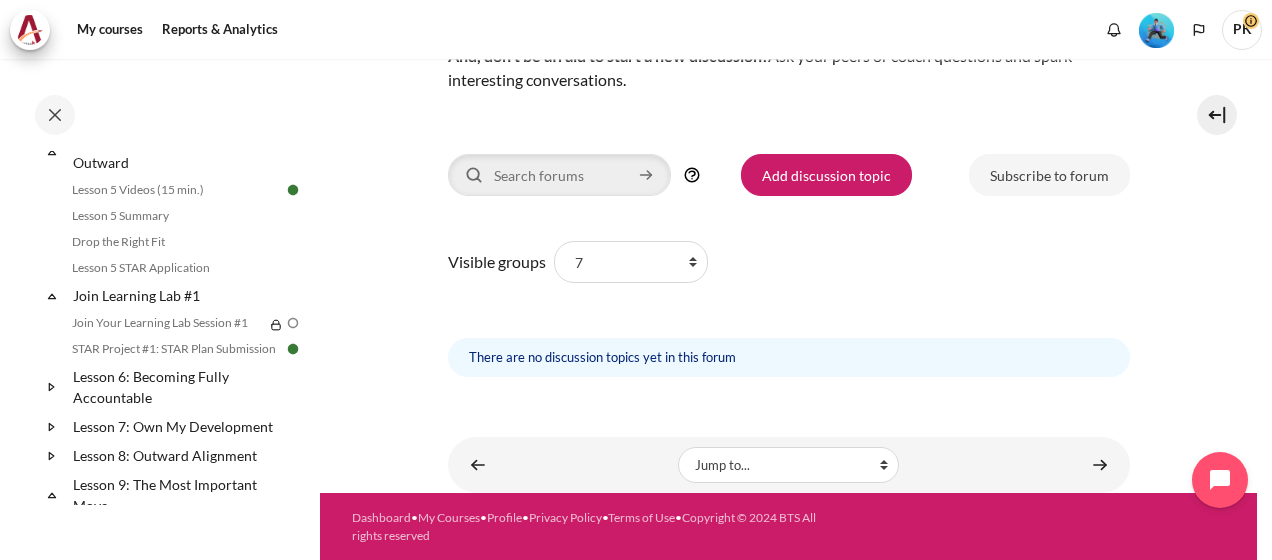 scroll, scrollTop: 931, scrollLeft: 0, axis: vertical 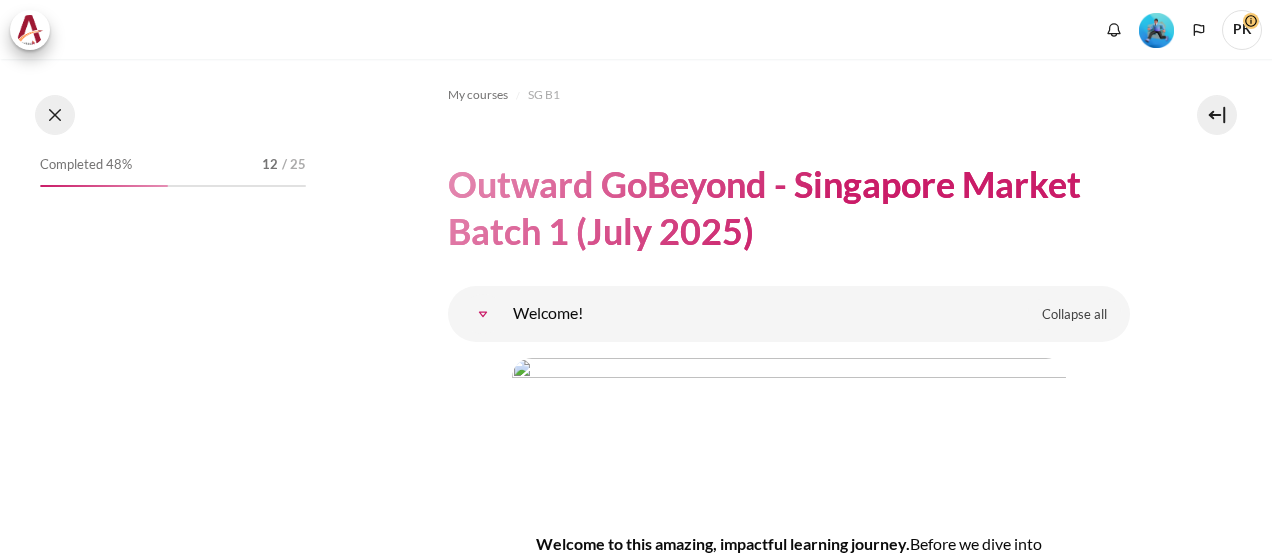 click at bounding box center (55, 115) 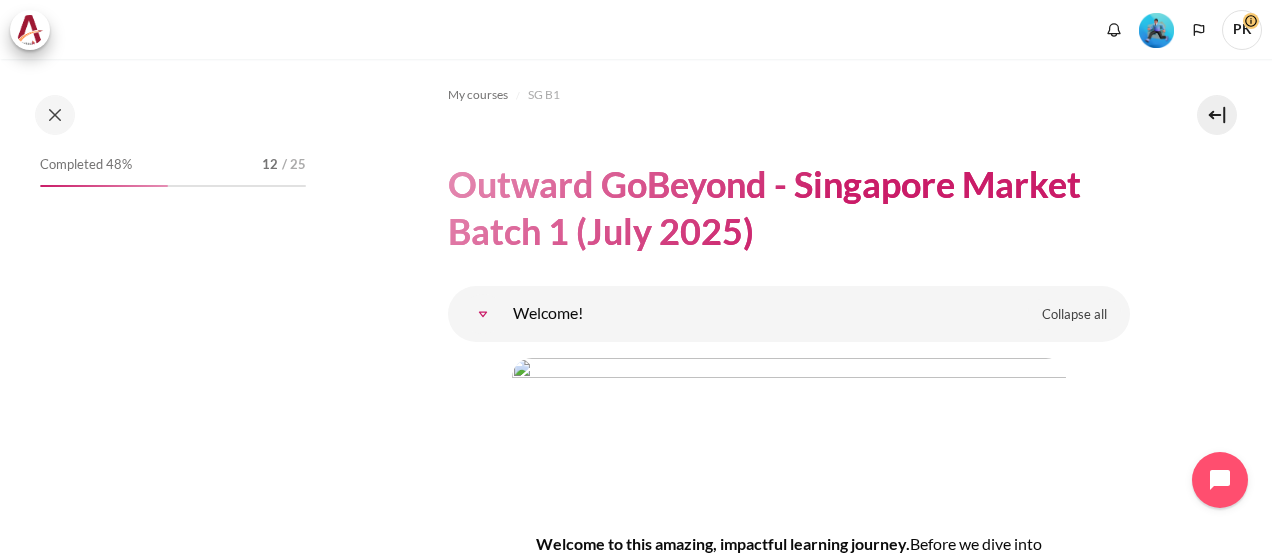 scroll, scrollTop: 23856, scrollLeft: 0, axis: vertical 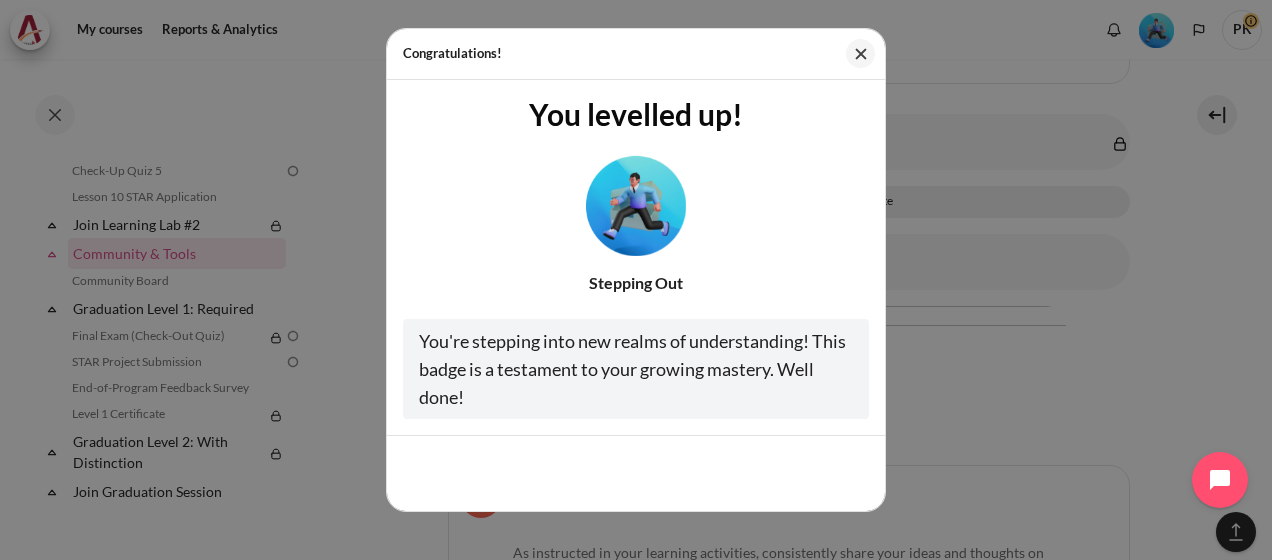 click at bounding box center [636, 205] 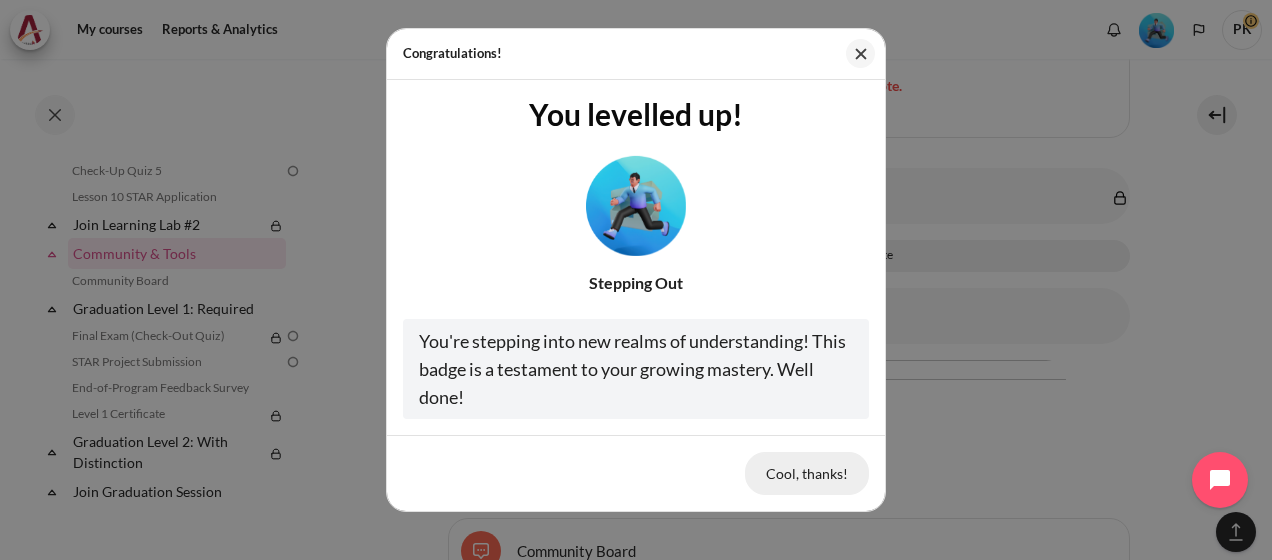 click on "Cool, thanks!" at bounding box center [807, 473] 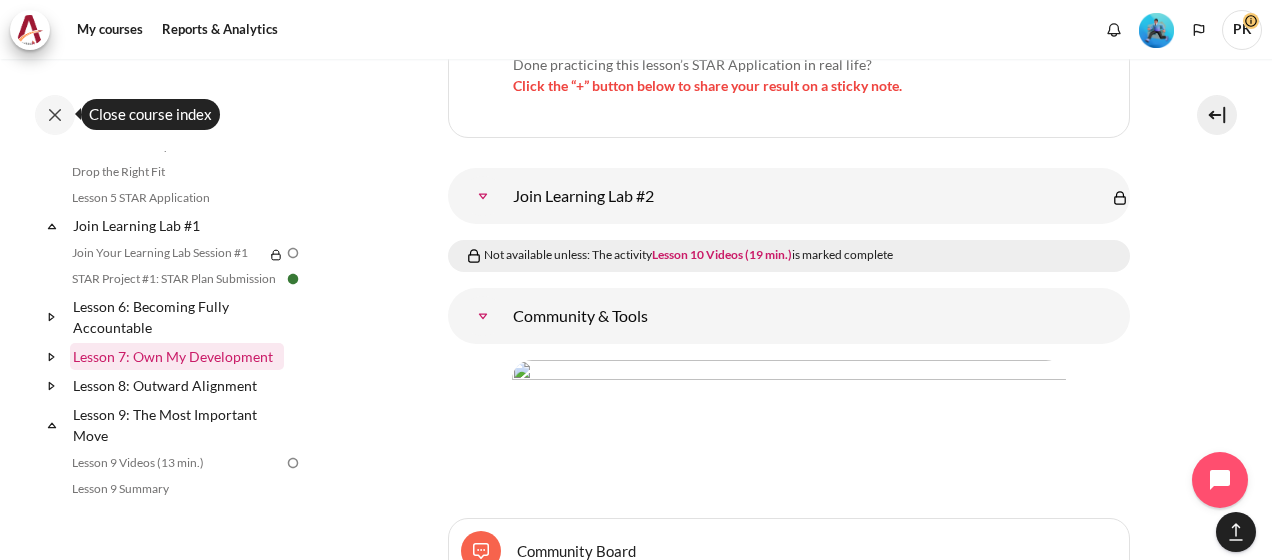 scroll, scrollTop: 957, scrollLeft: 0, axis: vertical 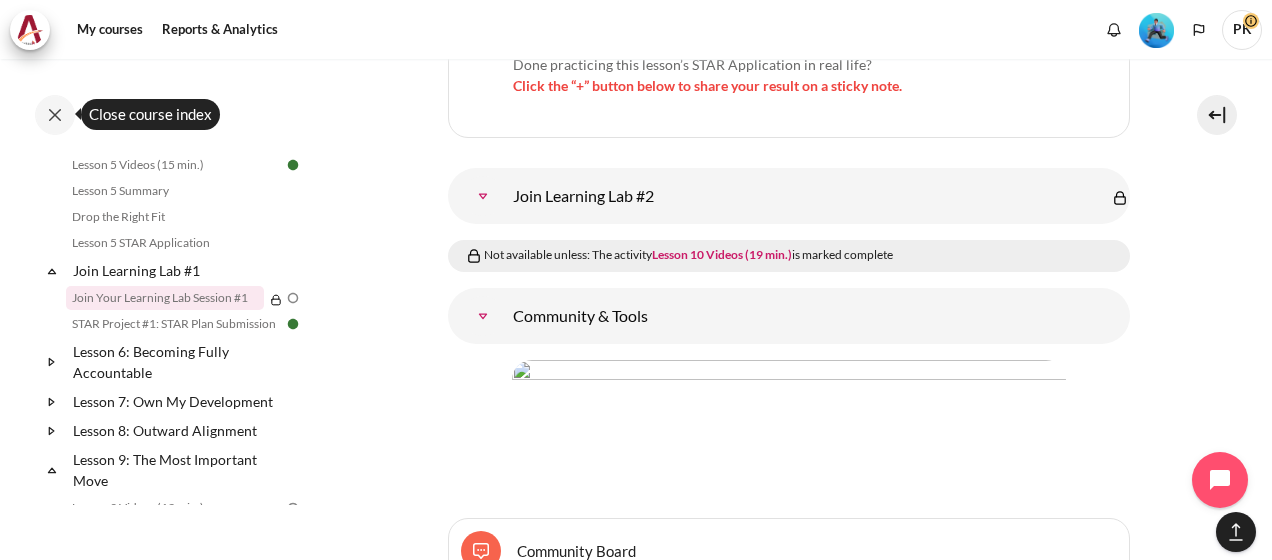click on "Join Your Learning Lab Session #1" at bounding box center (165, 298) 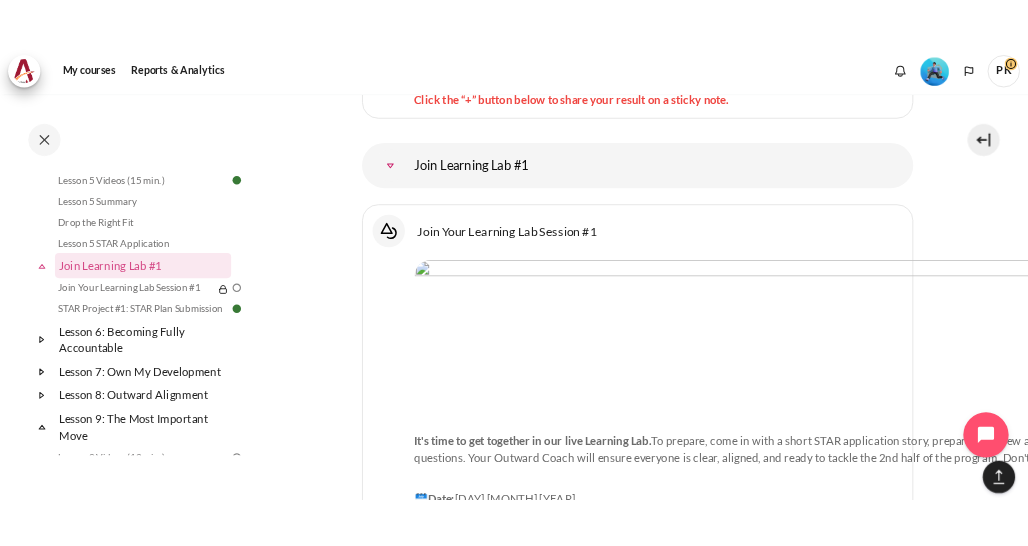 scroll, scrollTop: 12524, scrollLeft: 0, axis: vertical 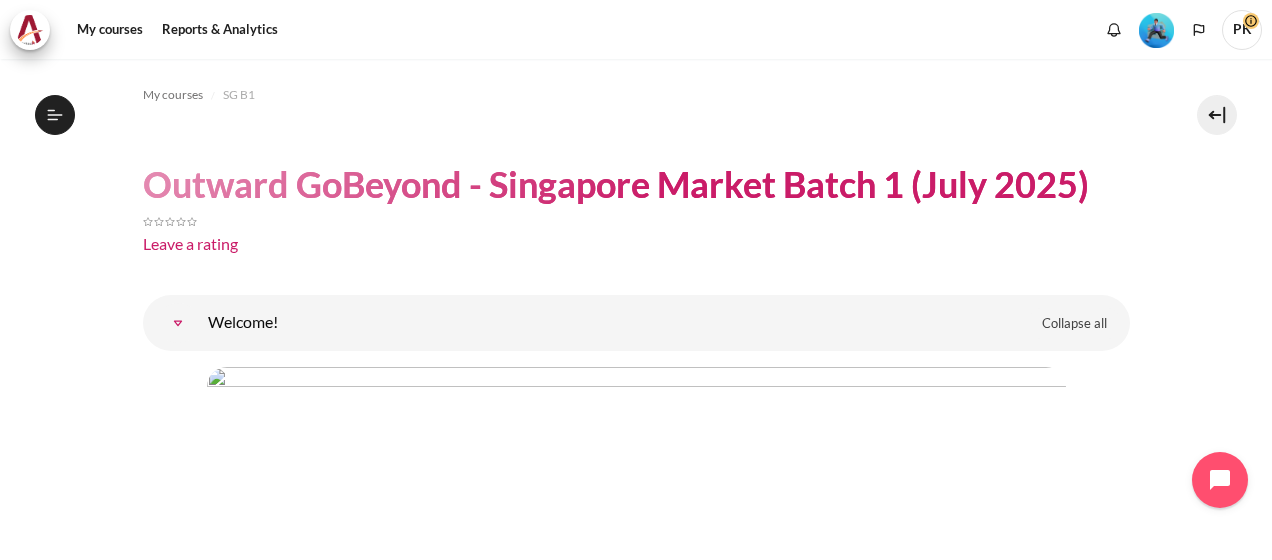 click at bounding box center [192, 222] 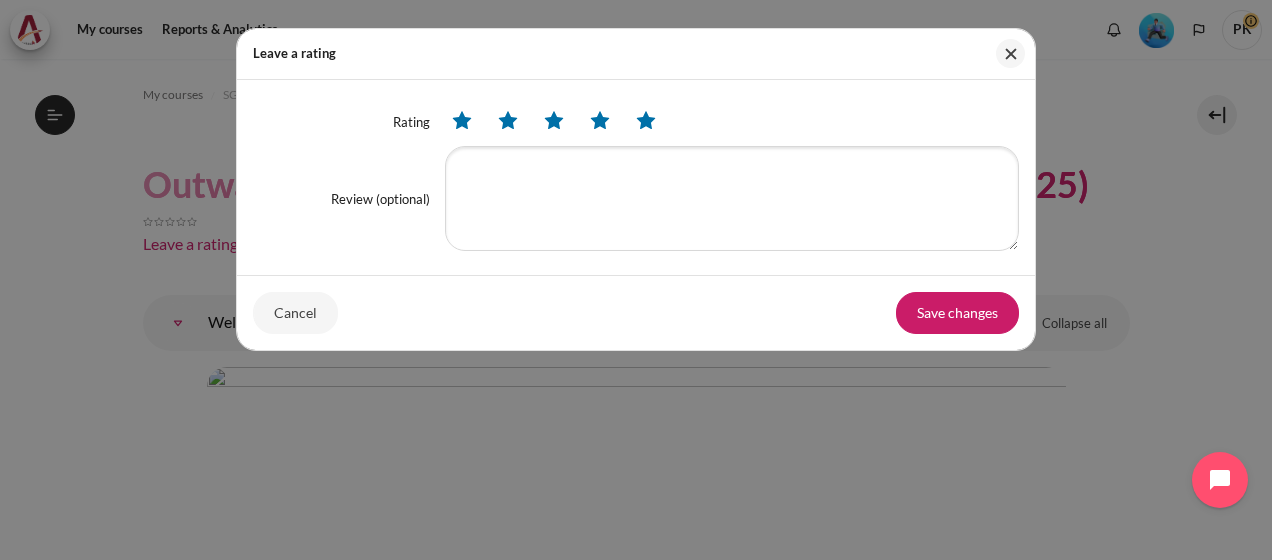 click at bounding box center (646, 121) 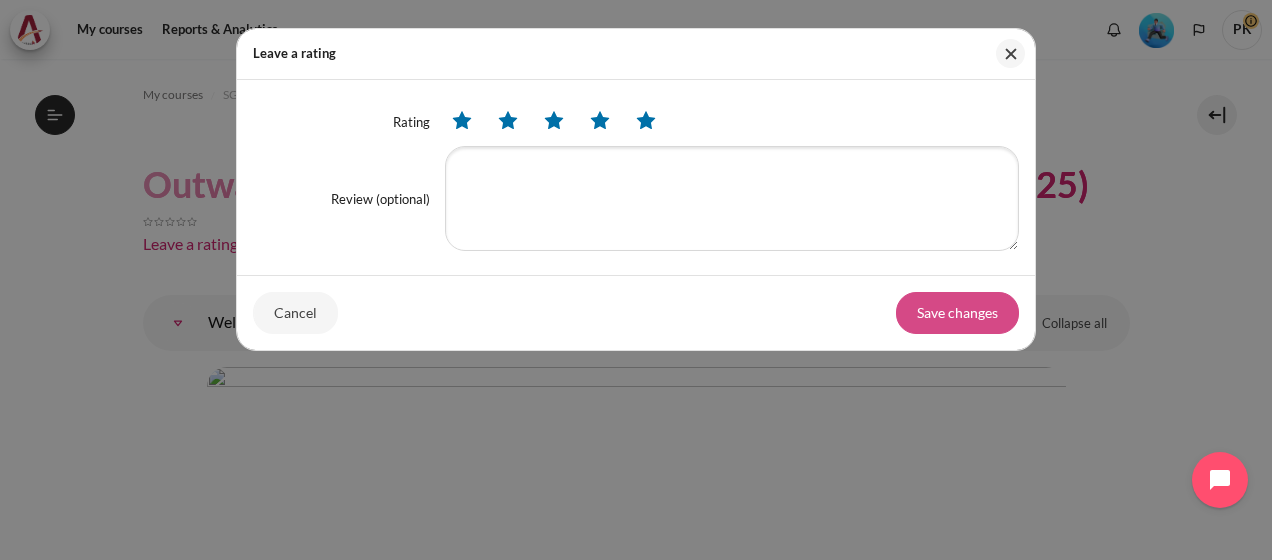 click on "Save changes" at bounding box center [957, 313] 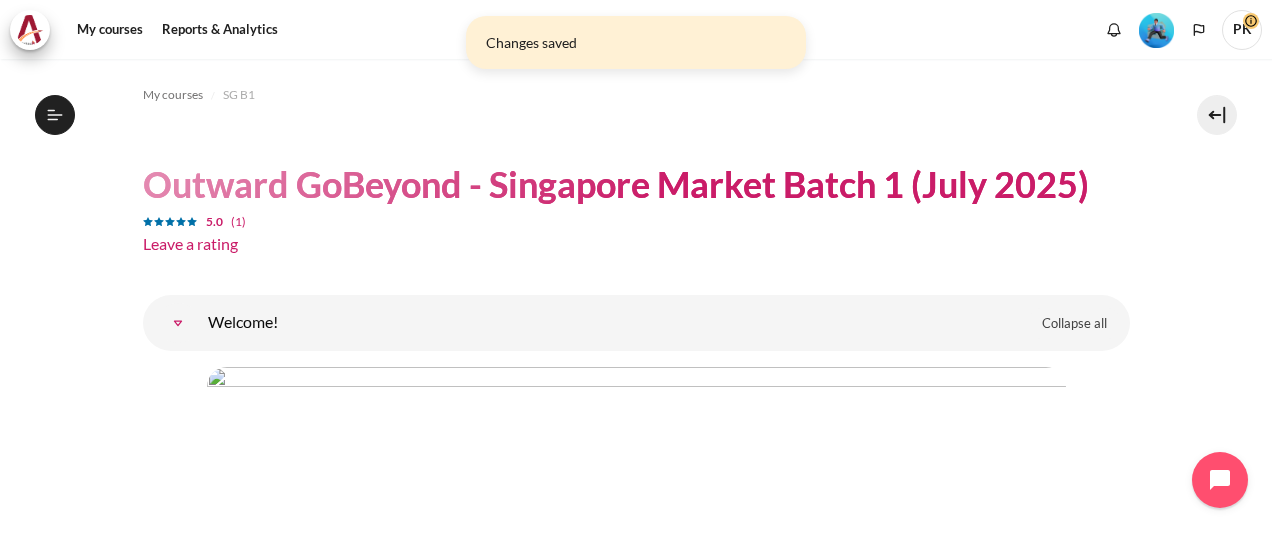click on "My courses
SG B1
Outward GoBeyond - Singapore Market Batch 1 (July 2025)
5.0 (1)
Leave a rating
Topic outline
B   ." at bounding box center (636, 14141) 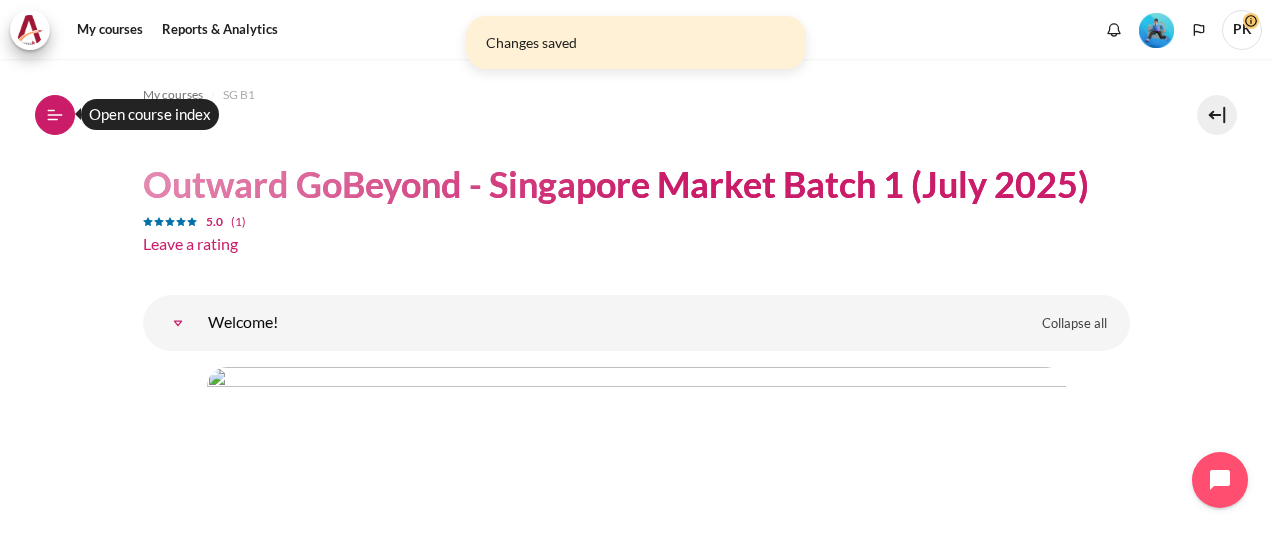 click 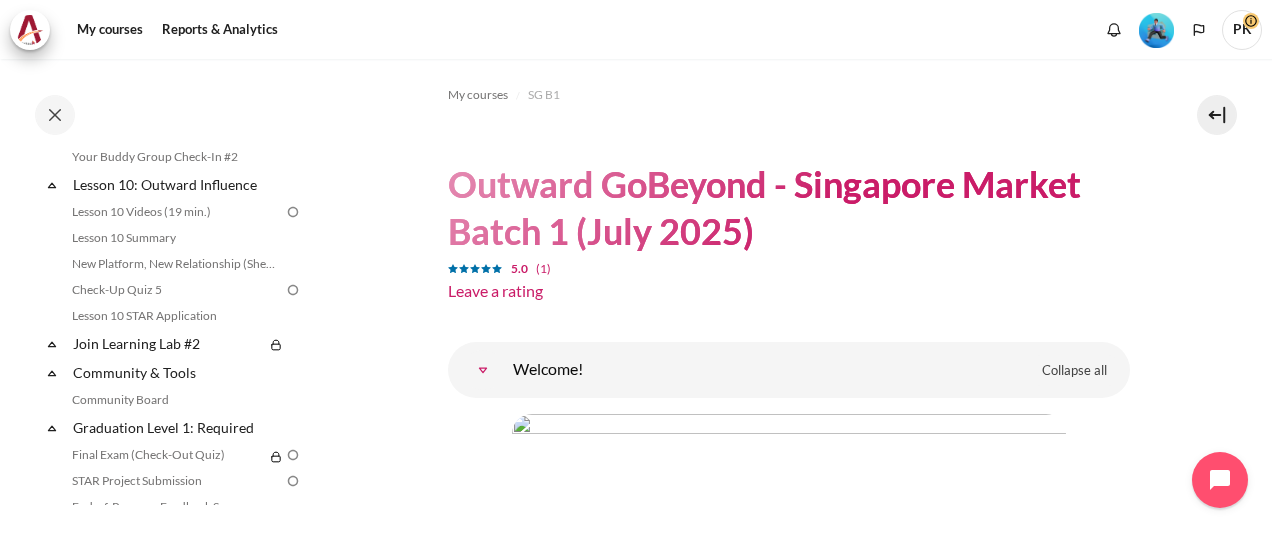 scroll, scrollTop: 1458, scrollLeft: 0, axis: vertical 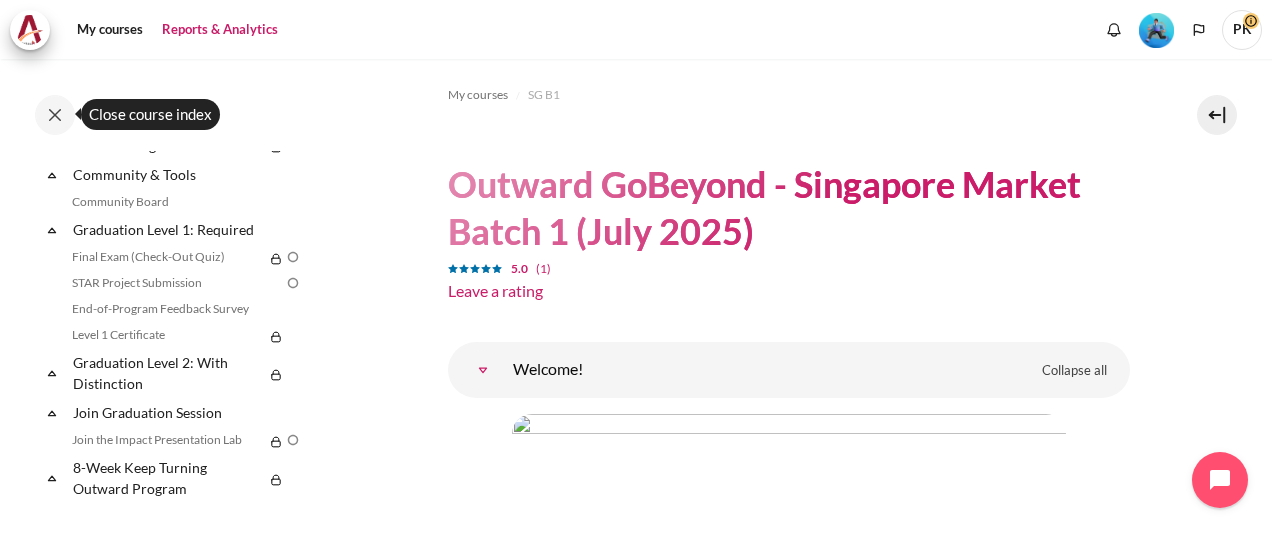 click on "Reports & Analytics" at bounding box center [220, 30] 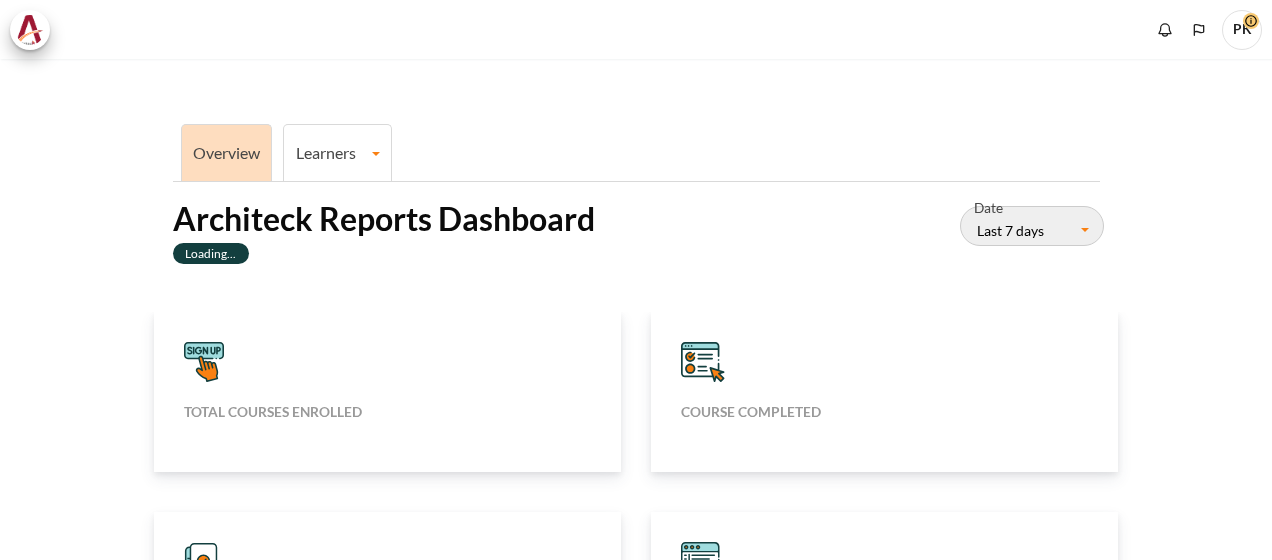 scroll, scrollTop: 0, scrollLeft: 0, axis: both 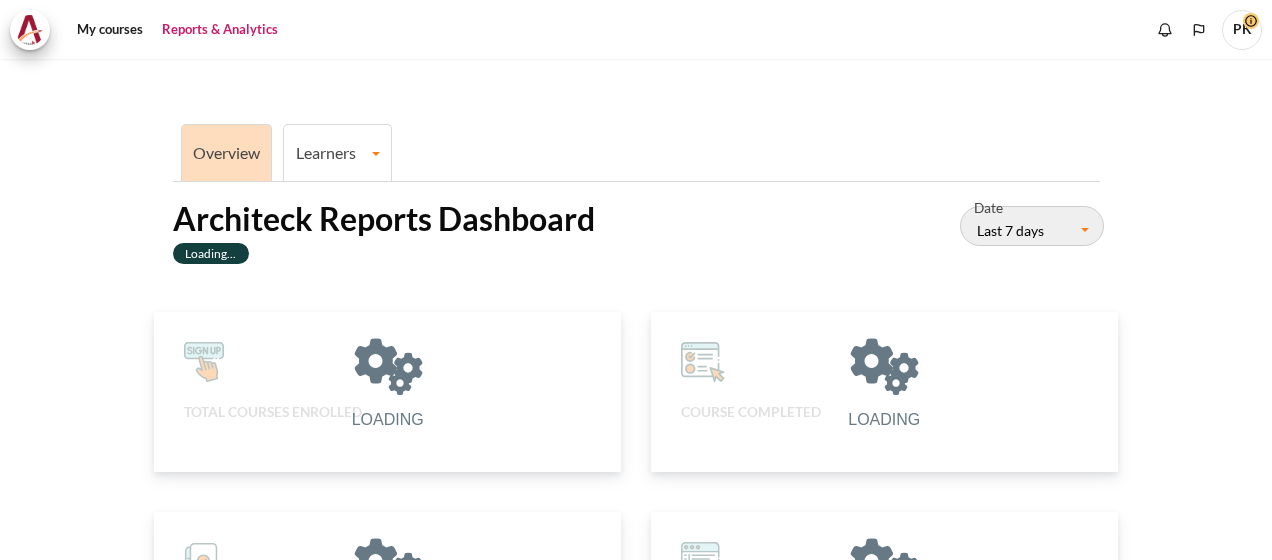 click on "Learners" at bounding box center (337, 152) 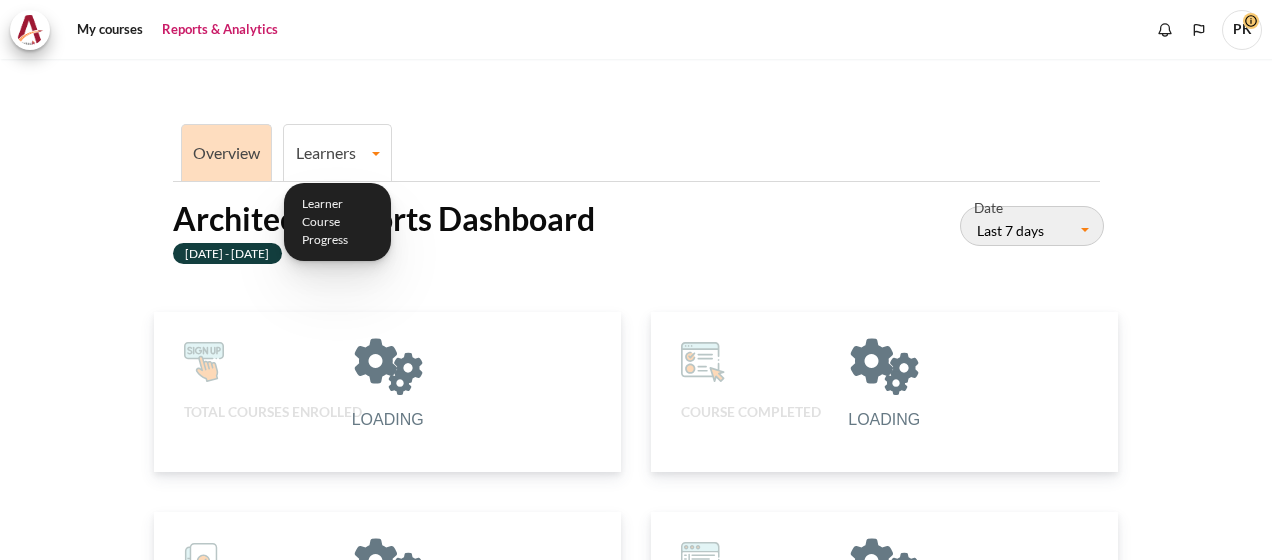 scroll, scrollTop: 16, scrollLeft: 16, axis: both 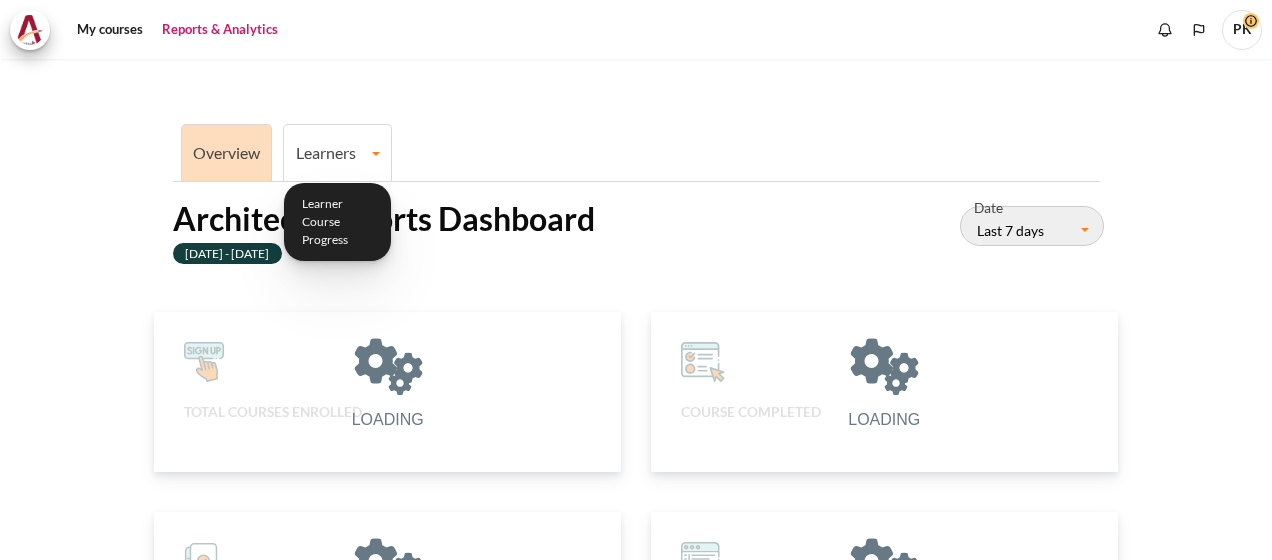 click on "Overview
Learners
Learner Course Progress" at bounding box center [636, 151] 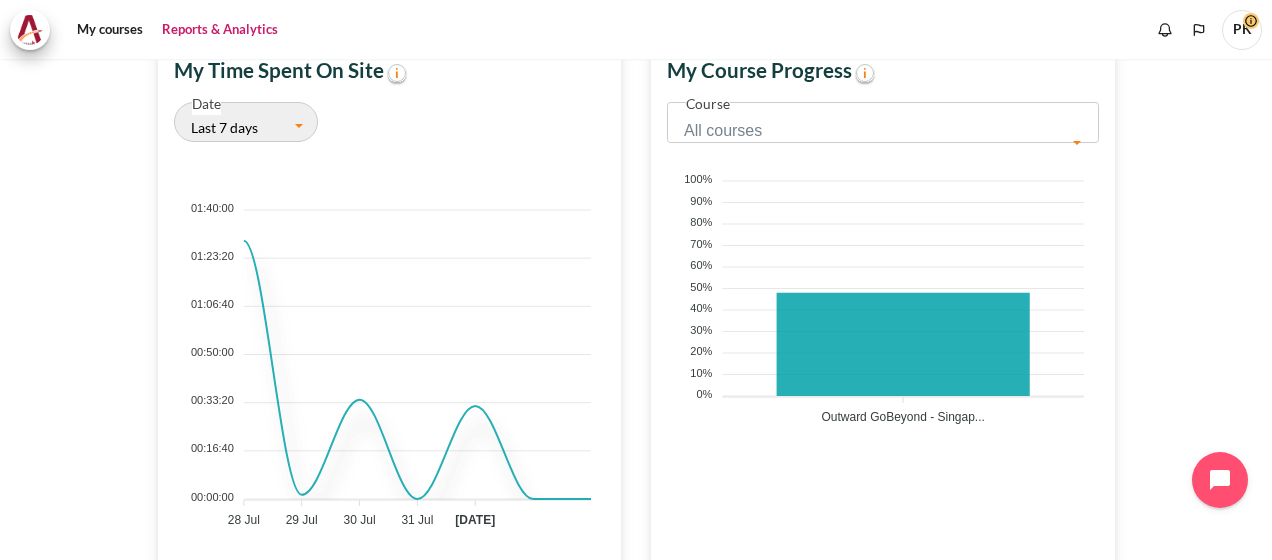 scroll, scrollTop: 300, scrollLeft: 0, axis: vertical 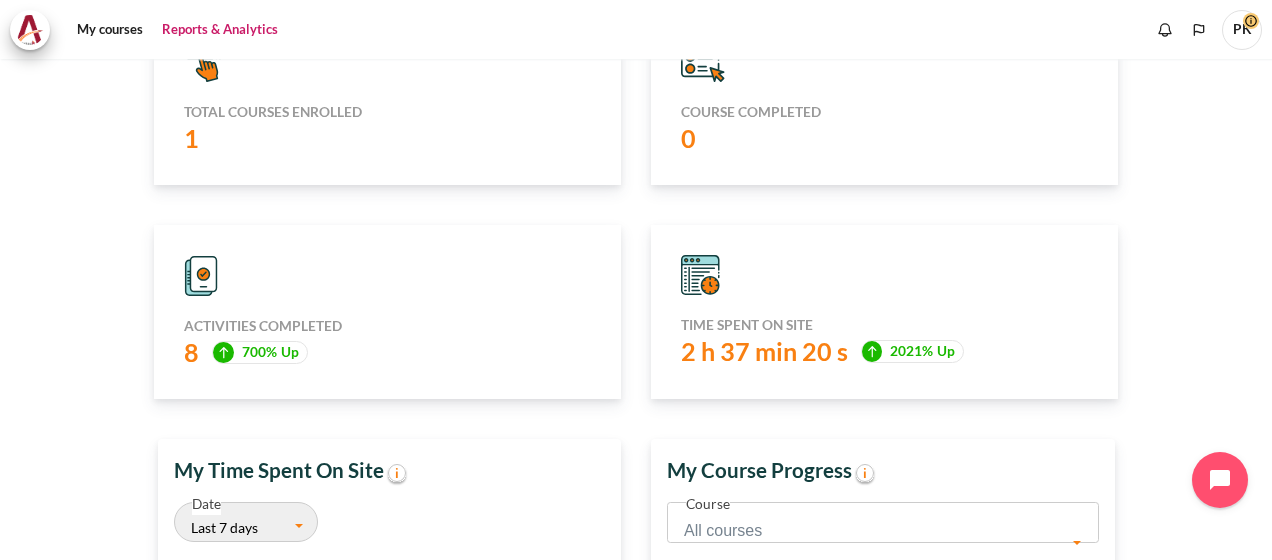 click on "8" at bounding box center [195, 352] 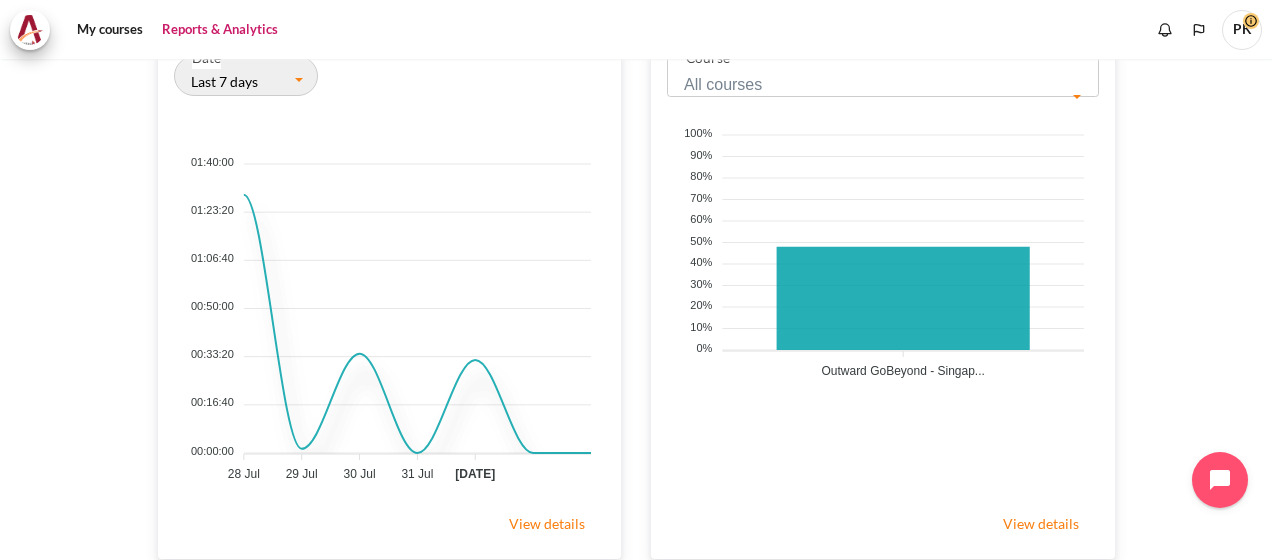 scroll, scrollTop: 863, scrollLeft: 0, axis: vertical 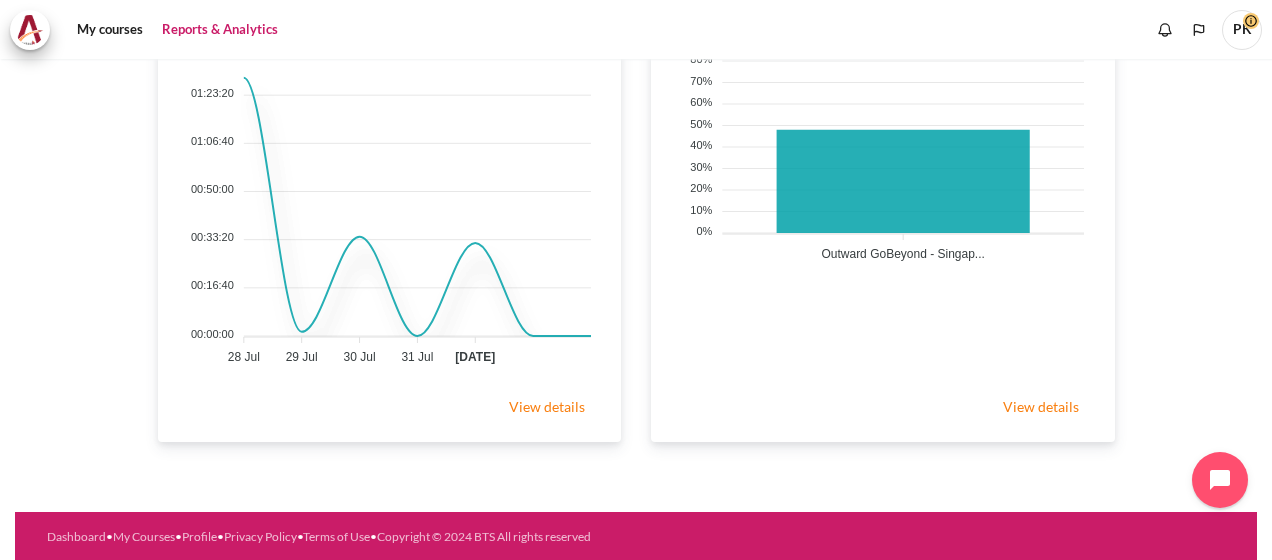 click on "View details" at bounding box center [547, 406] 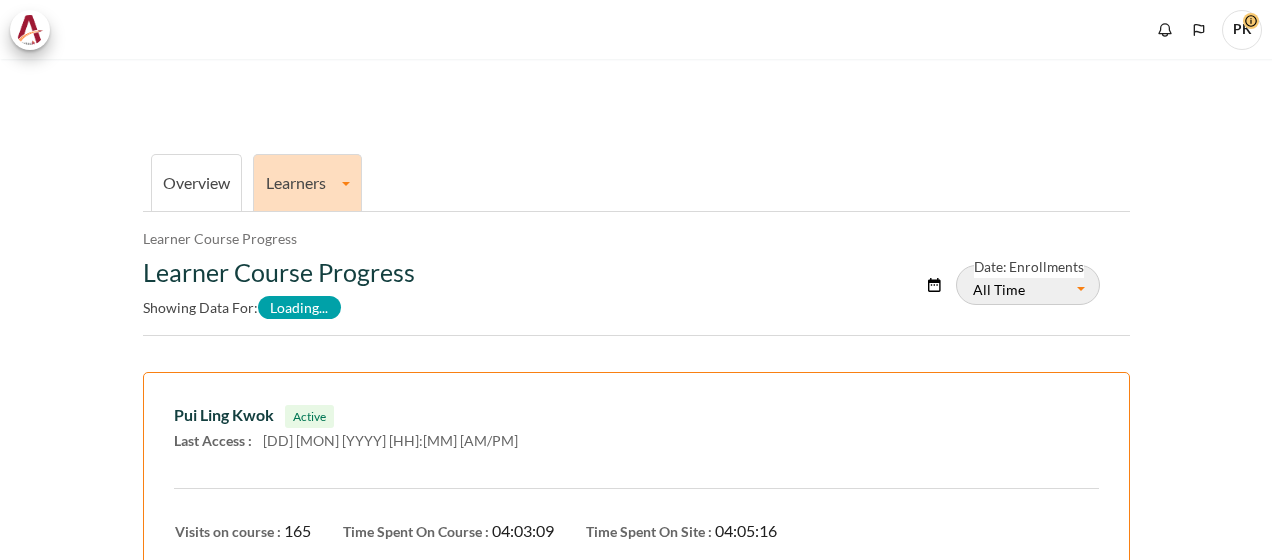 scroll, scrollTop: 0, scrollLeft: 0, axis: both 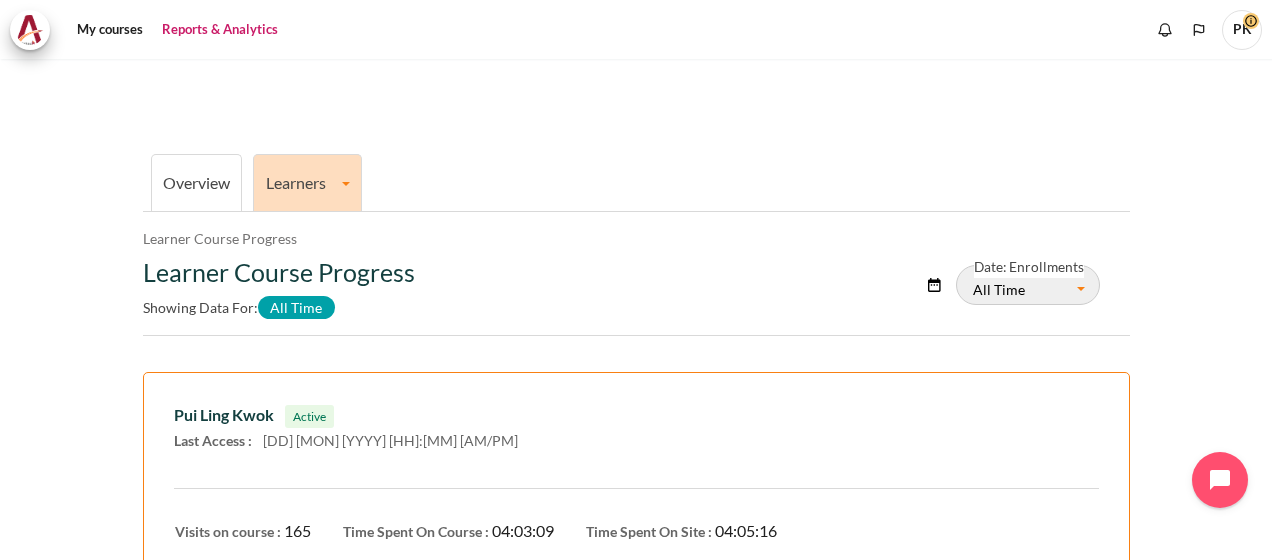 click on "Overview" at bounding box center [196, 182] 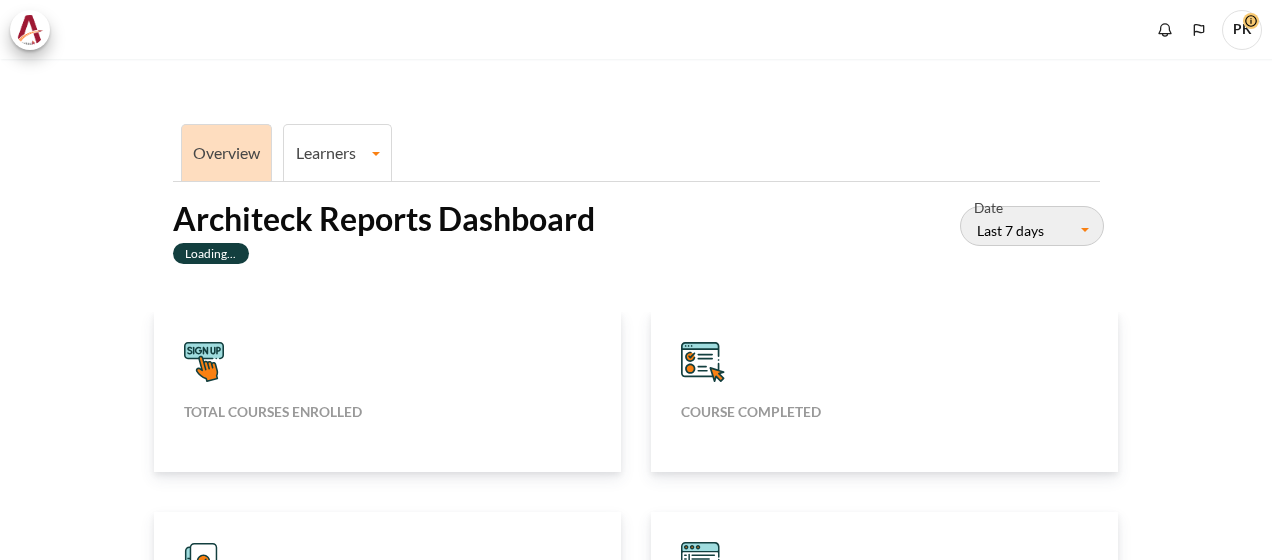 scroll, scrollTop: 0, scrollLeft: 0, axis: both 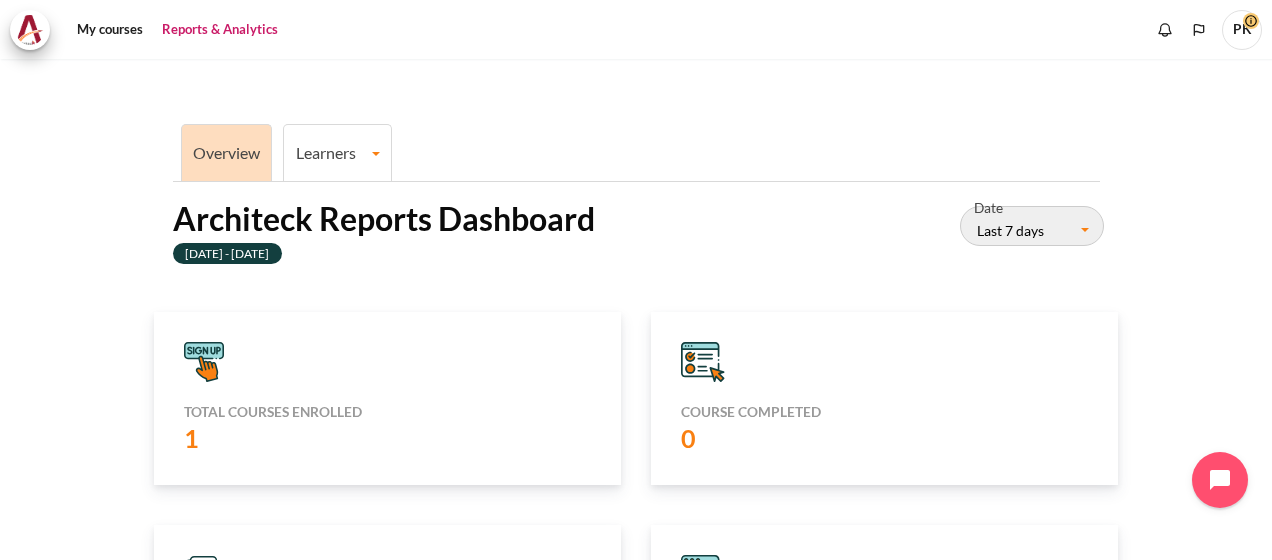 click on "Learners" at bounding box center (337, 152) 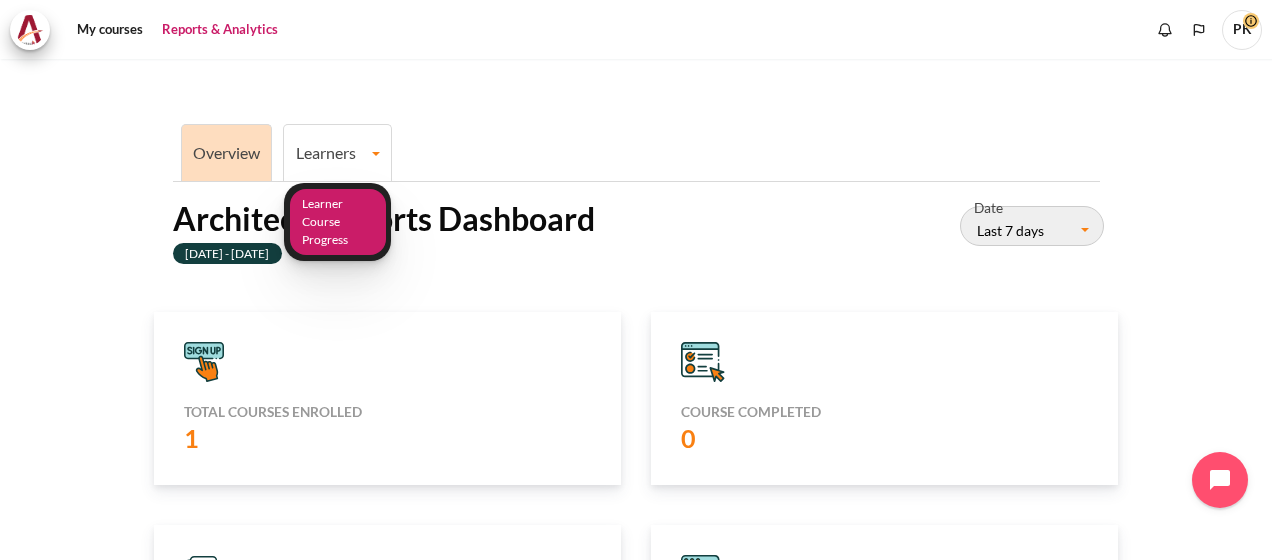 click on "Learner Course Progress" at bounding box center [338, 222] 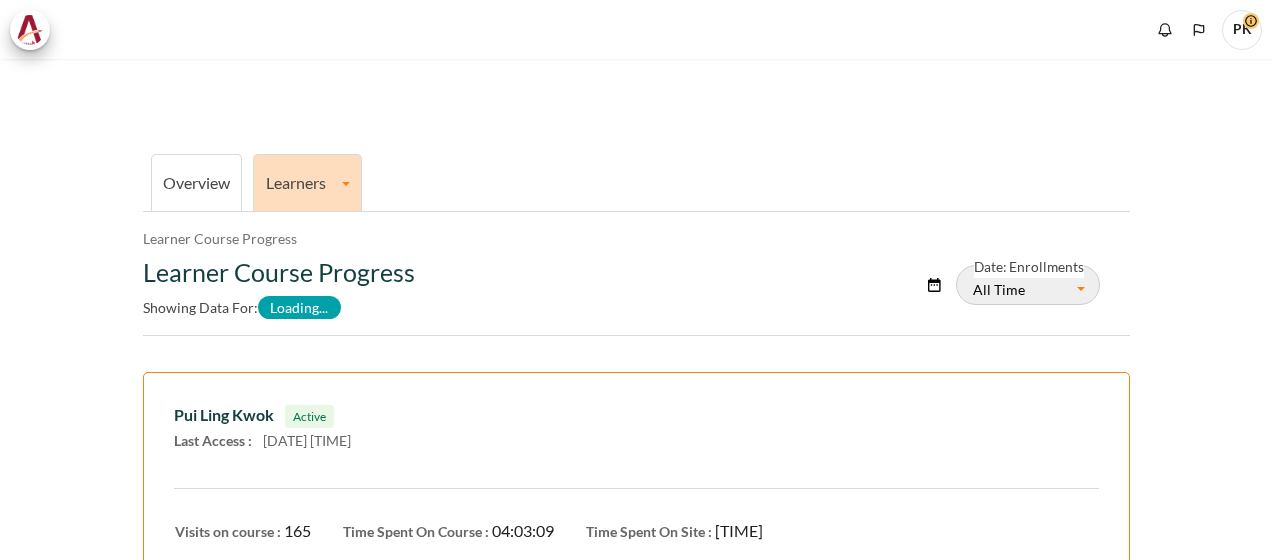 scroll, scrollTop: 0, scrollLeft: 0, axis: both 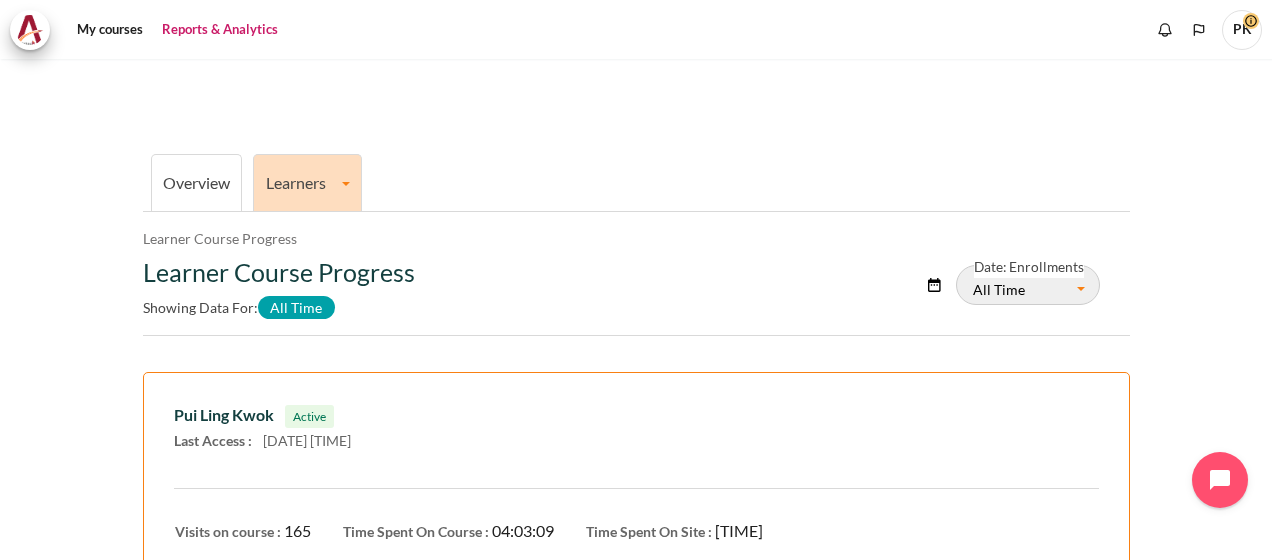 click on "Learners" at bounding box center (307, 182) 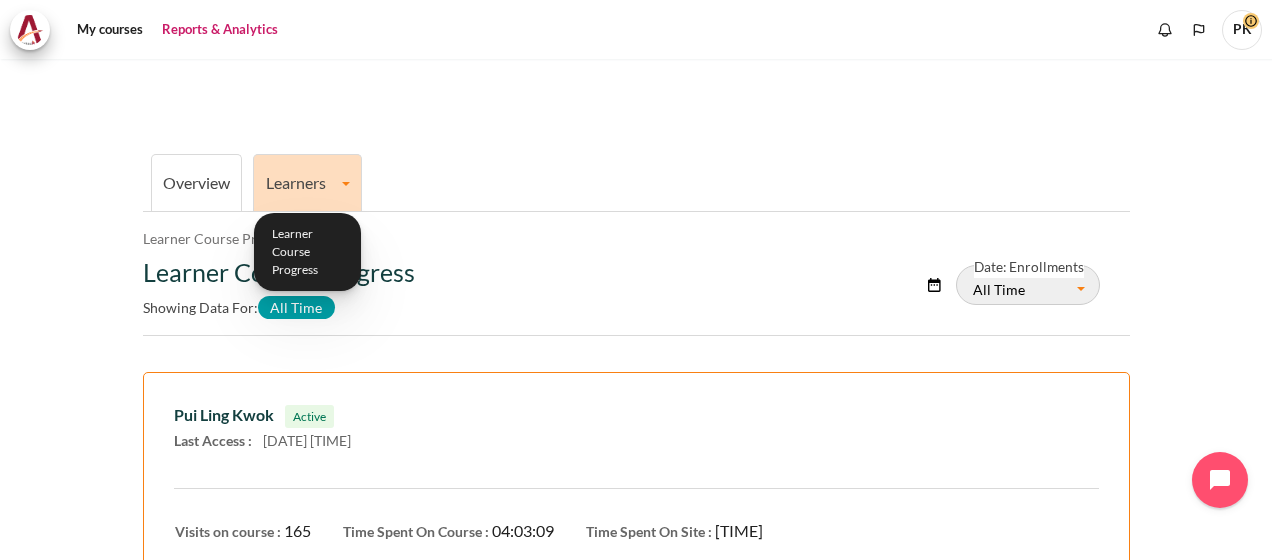 click on "Overview
Learners
Learner Course Progress" at bounding box center [636, 181] 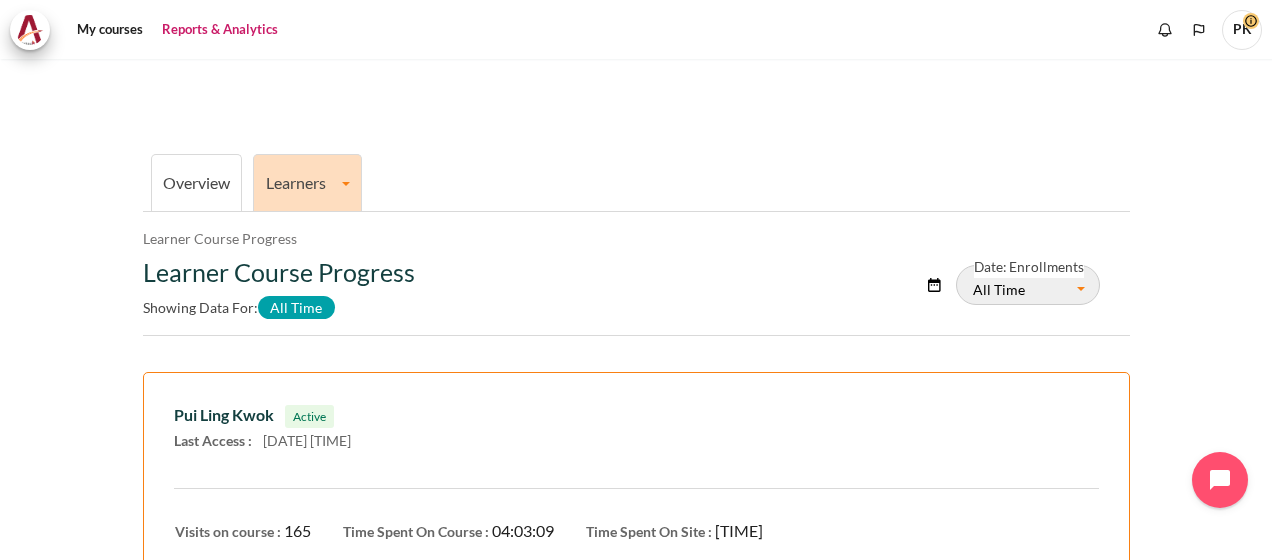 click on "Learners" at bounding box center [307, 182] 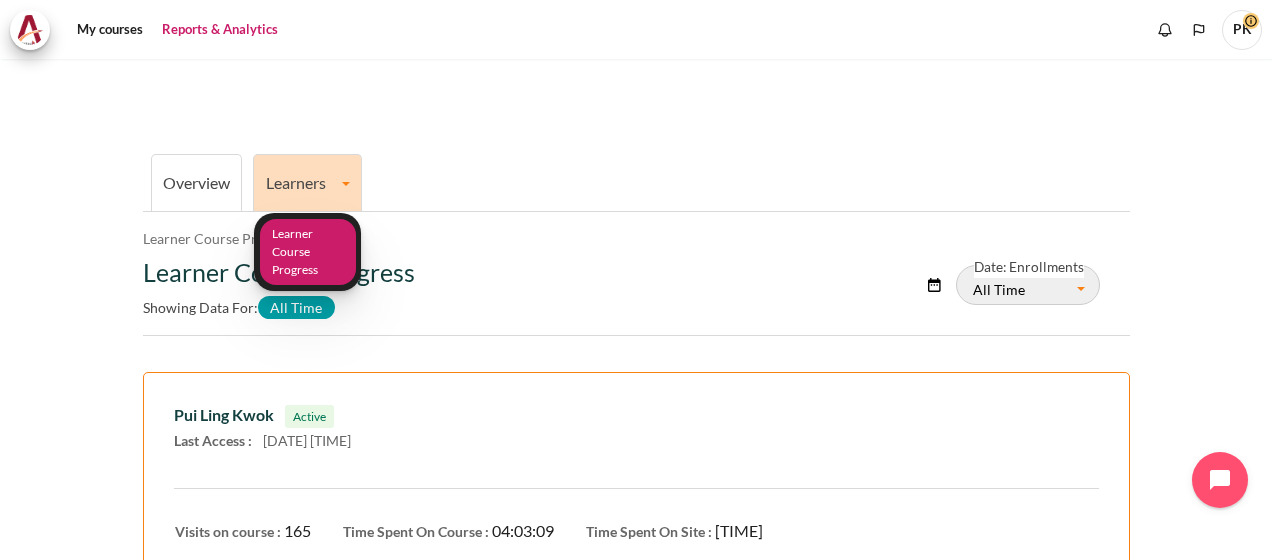 click on "Learner Course Progress" at bounding box center (308, 252) 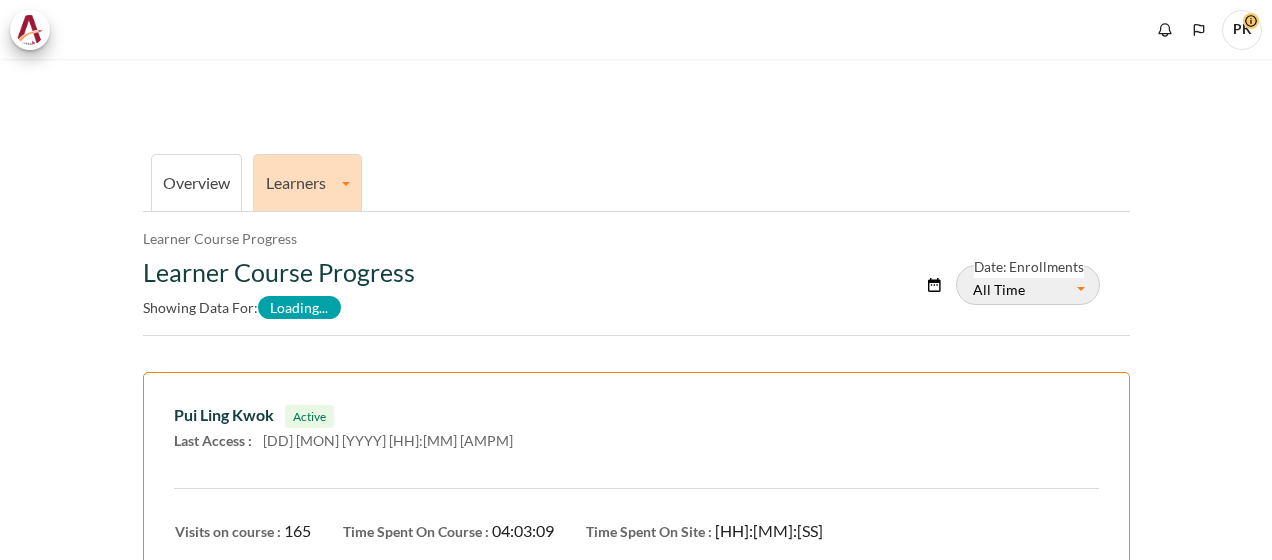 scroll, scrollTop: 0, scrollLeft: 0, axis: both 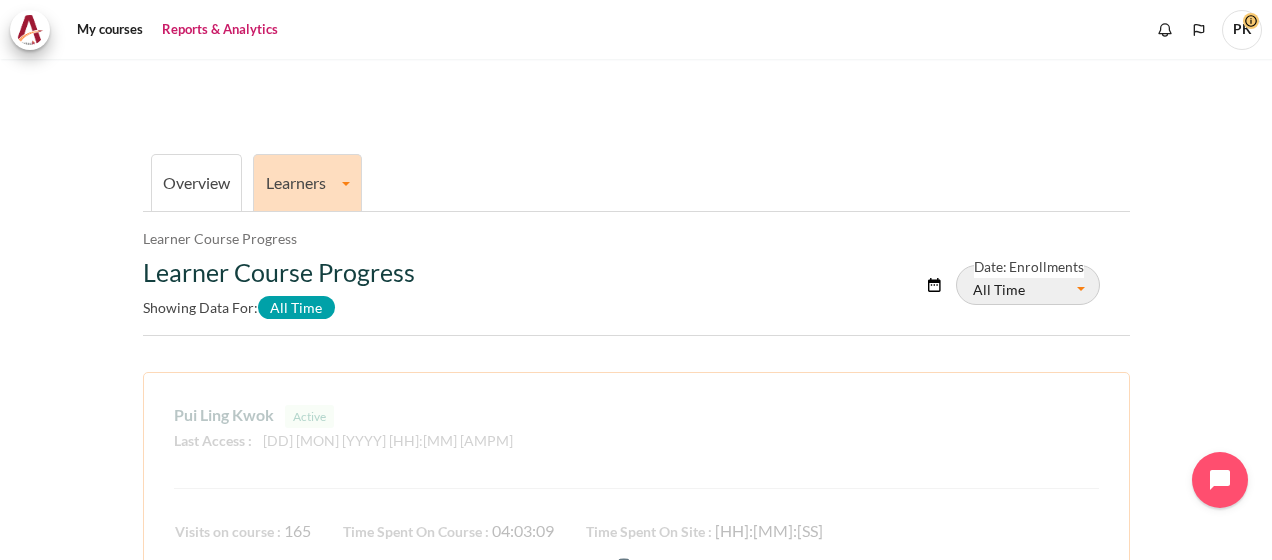 click on "All Time" at bounding box center (1028, 285) 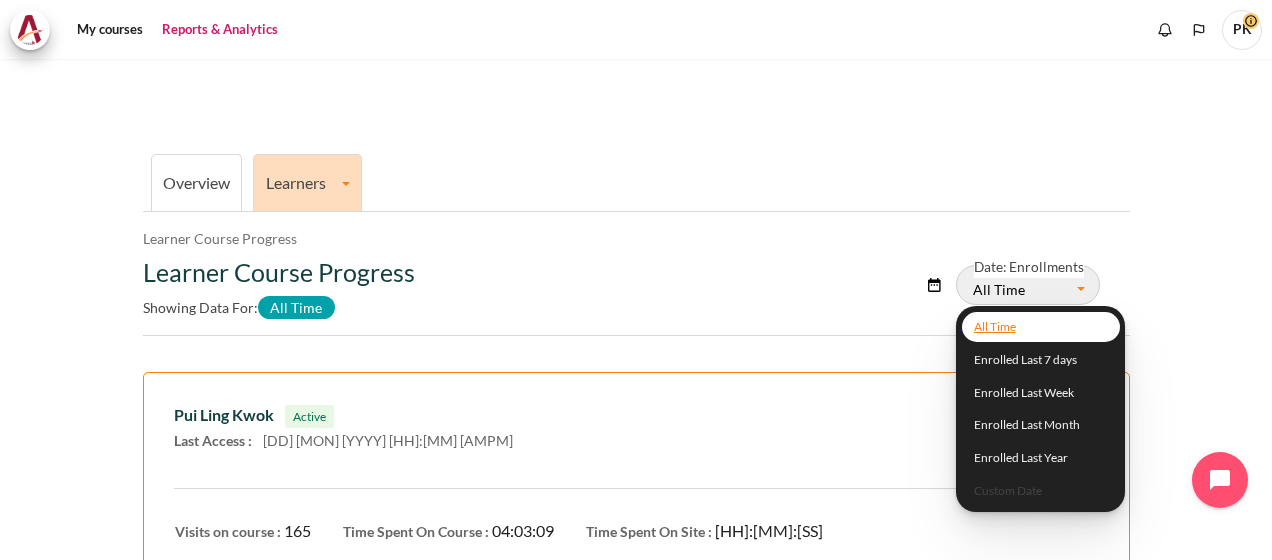 click on "Overview
Learners
Learner Course Progress
Learner Course Progress
Learner Course Progress
Showing data for:
All Time
January May" at bounding box center [636, 561] 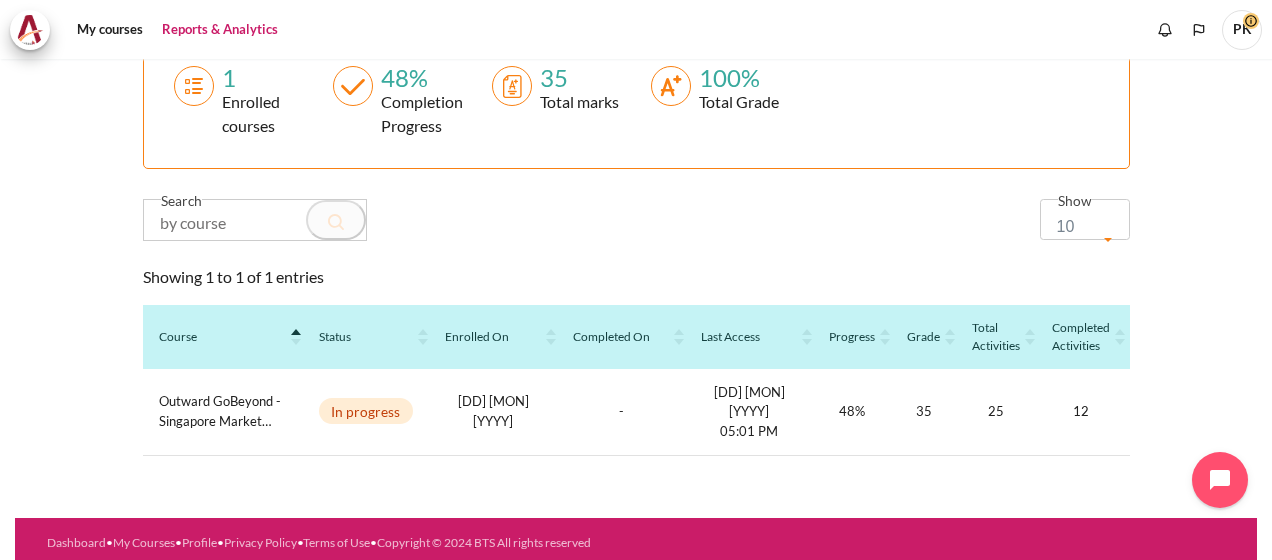 scroll, scrollTop: 0, scrollLeft: 0, axis: both 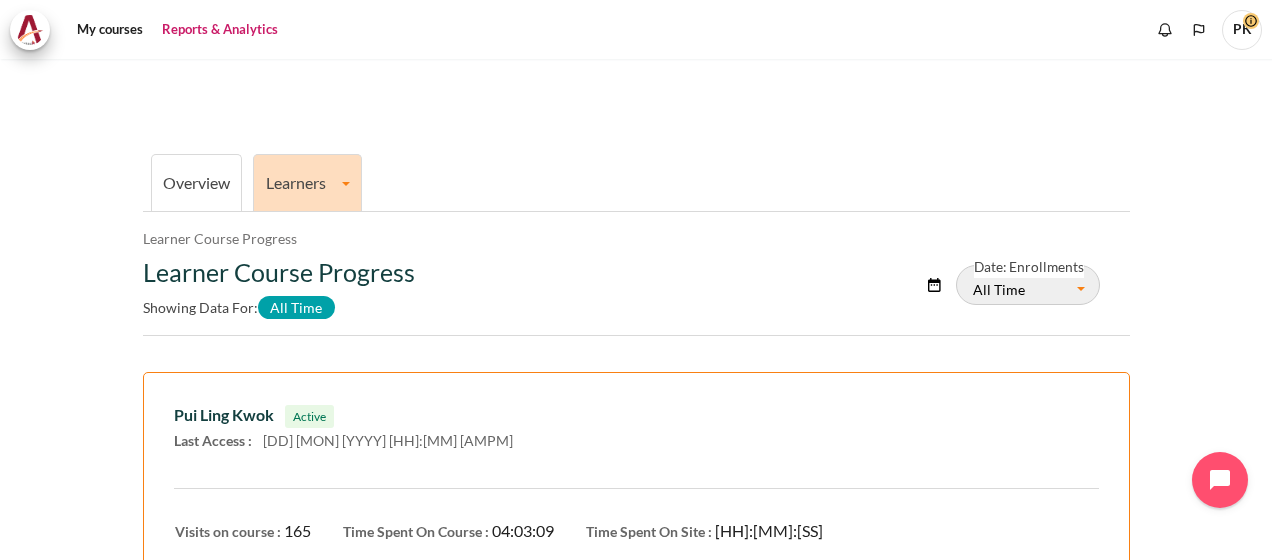 click on "Overview" at bounding box center [196, 182] 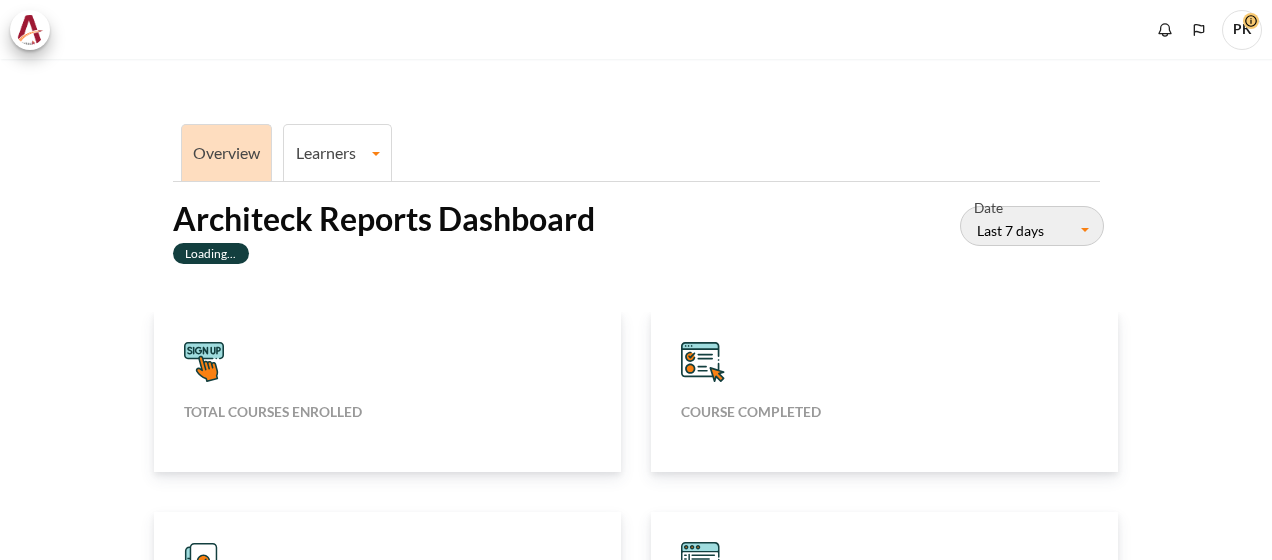 scroll, scrollTop: 0, scrollLeft: 0, axis: both 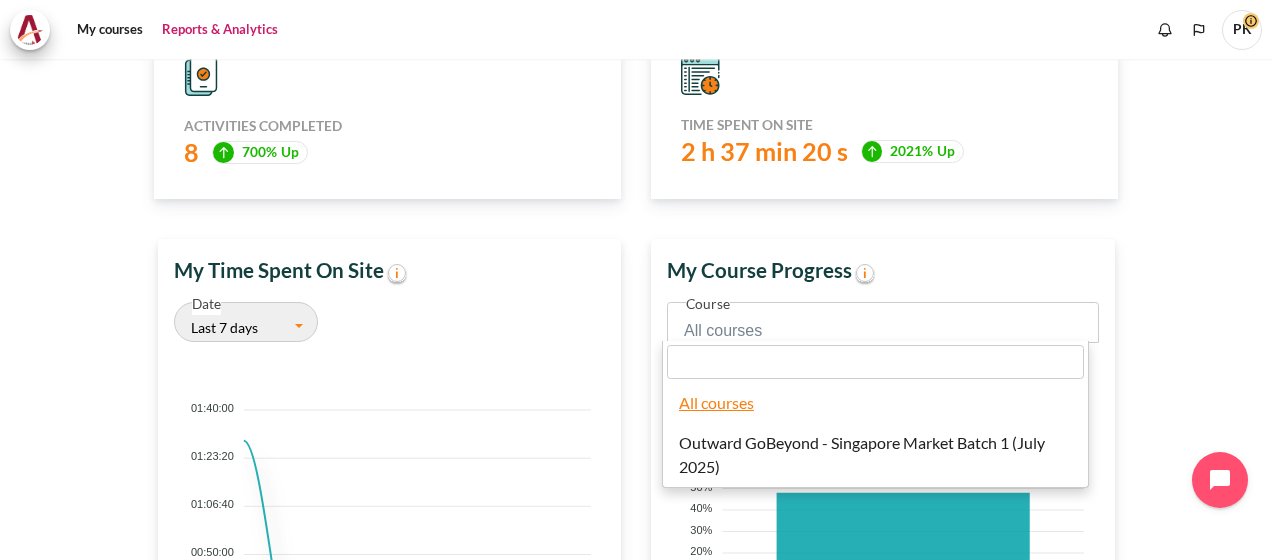 click on "Skip to main content
My courses" at bounding box center [636, 280] 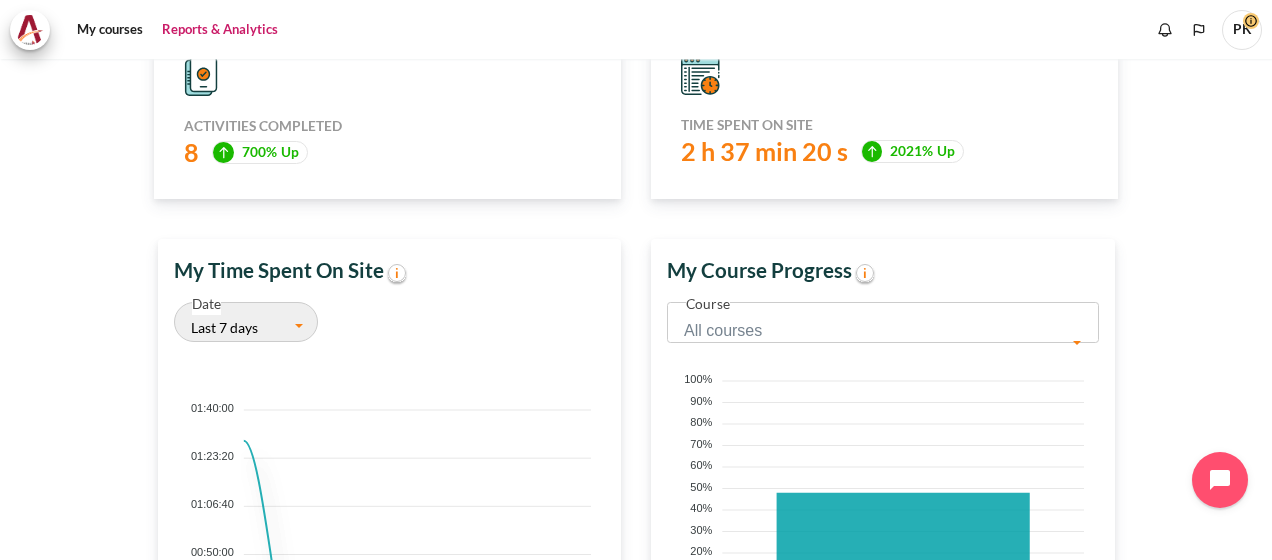 click on "Overview
Learners
Learner Course Progress
Architeck Reports Dashboard
[DATE] - [DATE]
Date
Last 7 days
January February March April May June July August [YEAR] Mon" at bounding box center [636, 217] 